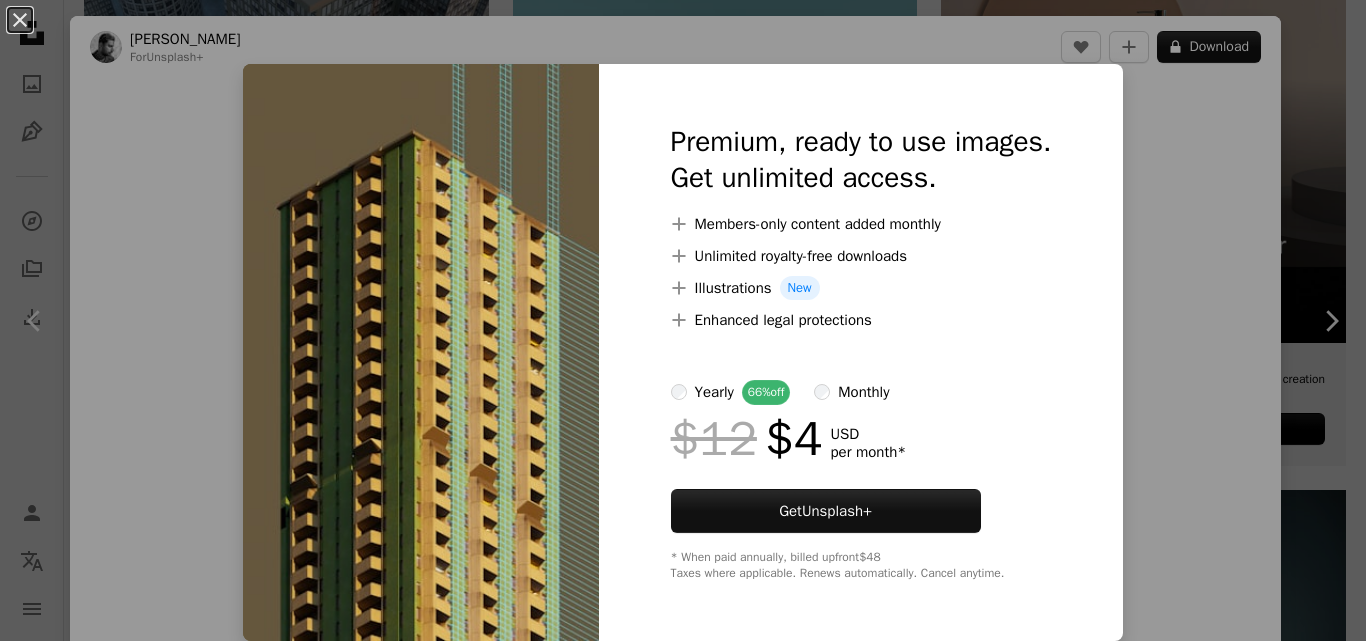 scroll, scrollTop: 561, scrollLeft: 0, axis: vertical 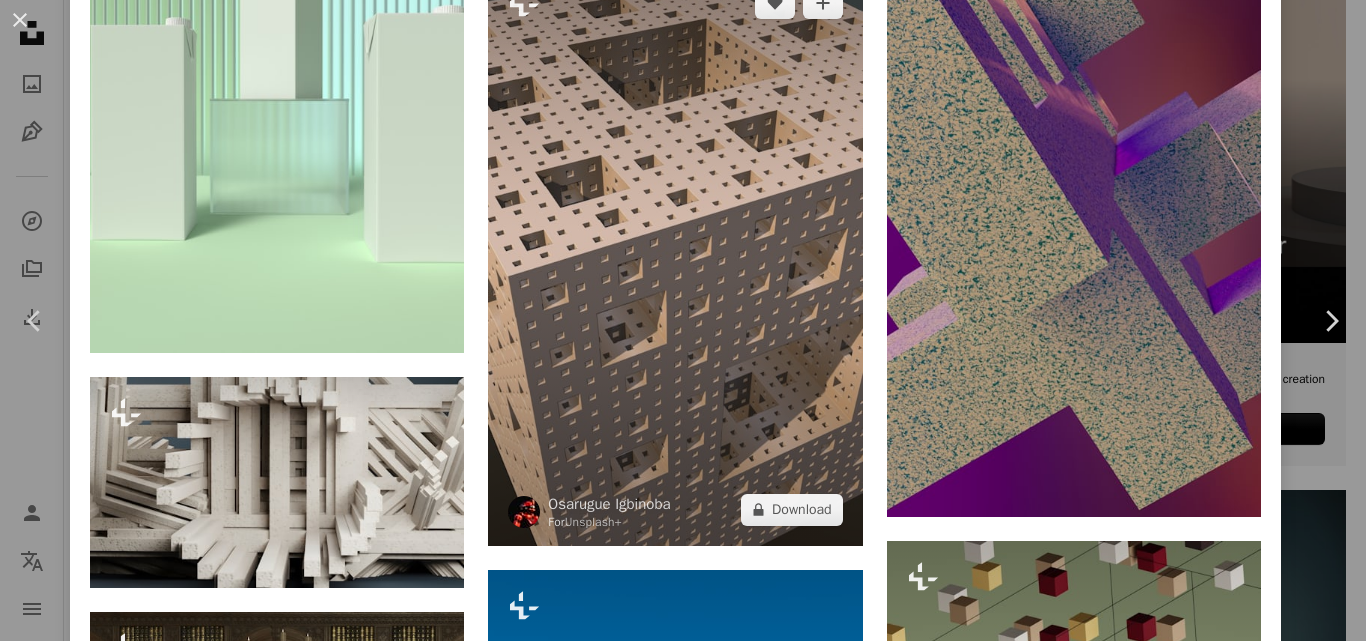 click at bounding box center (675, 256) 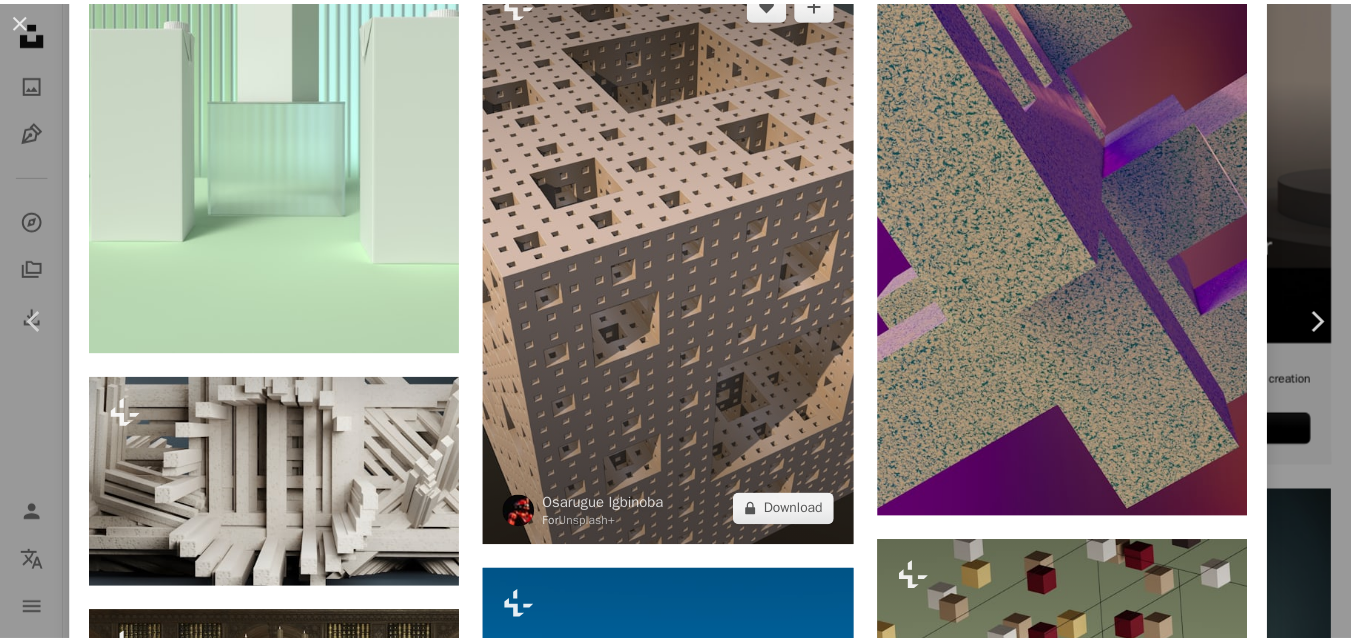 scroll, scrollTop: 0, scrollLeft: 0, axis: both 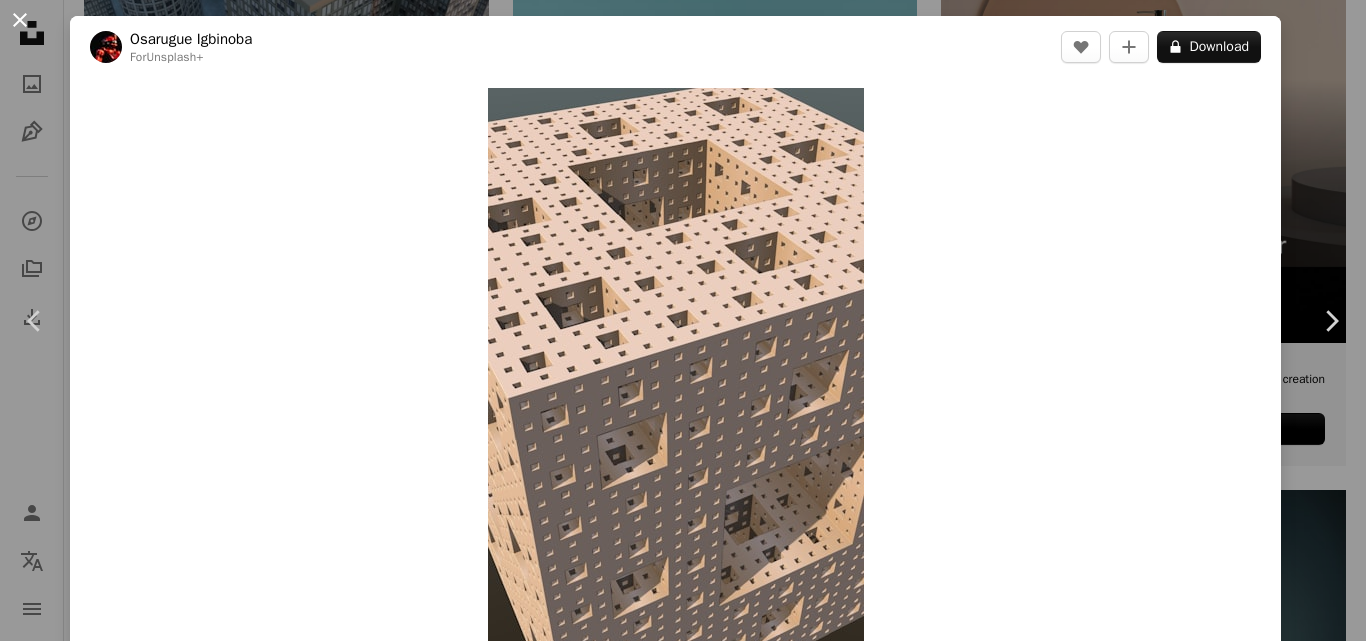 click on "An X shape" at bounding box center (20, 20) 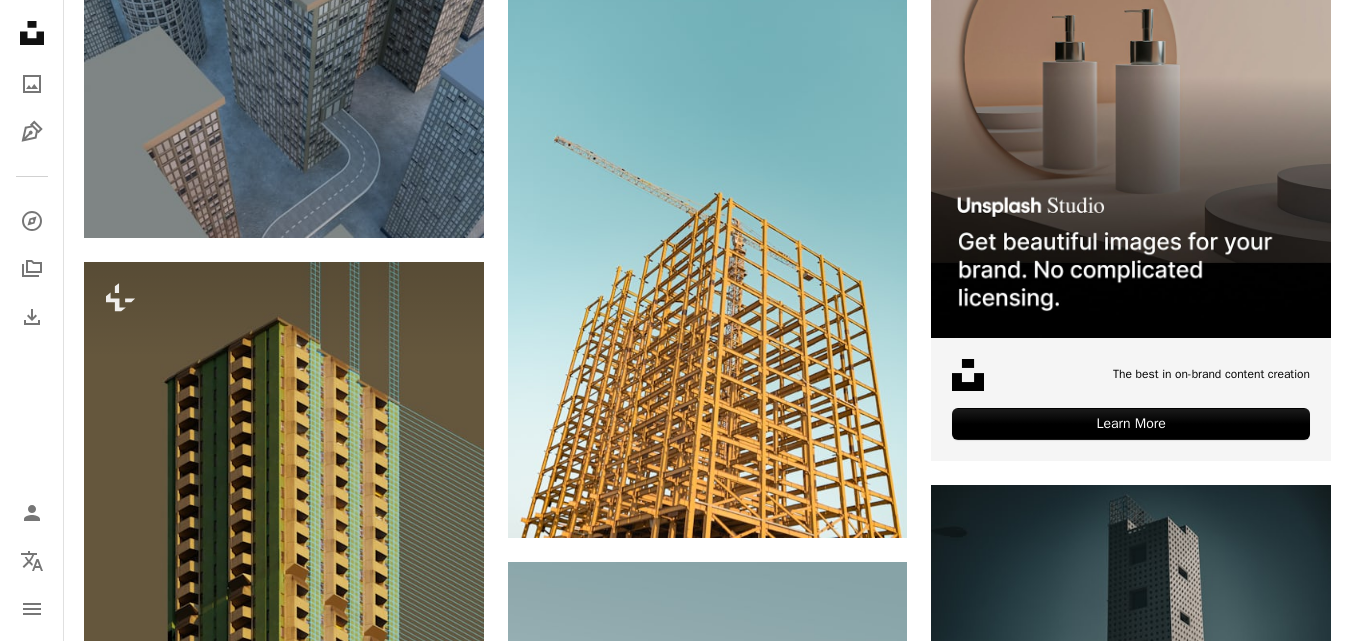 scroll, scrollTop: 0, scrollLeft: 0, axis: both 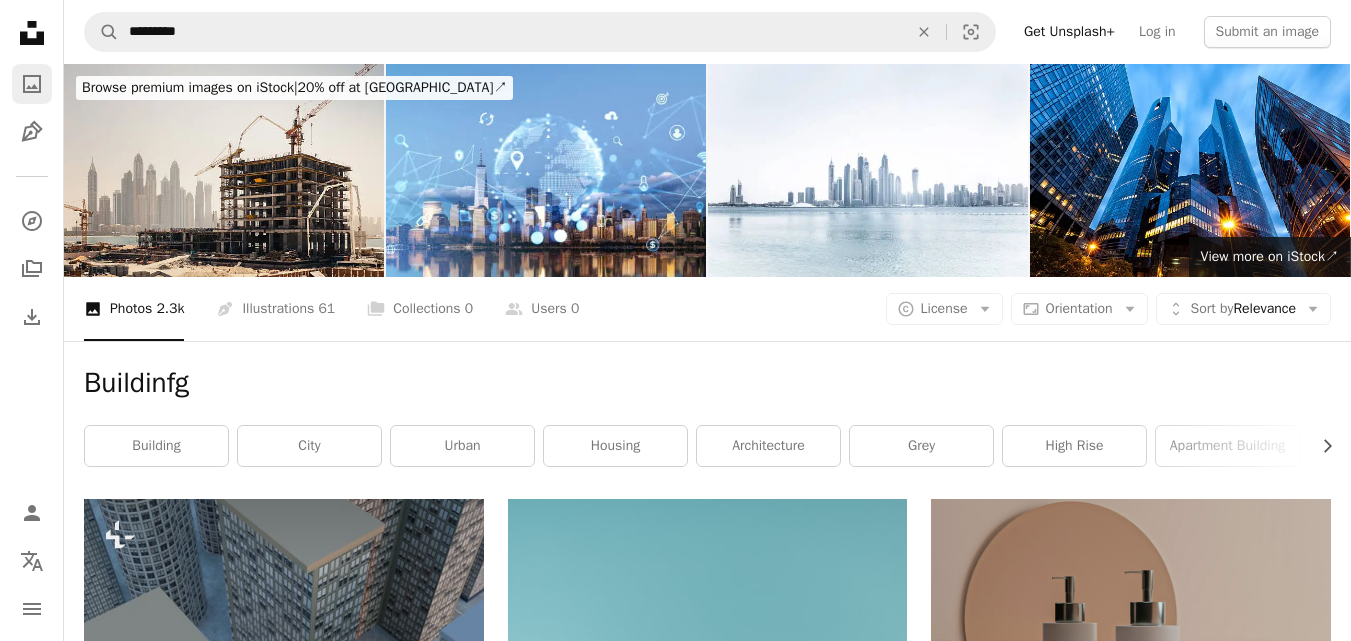 click on "A photo" at bounding box center (32, 84) 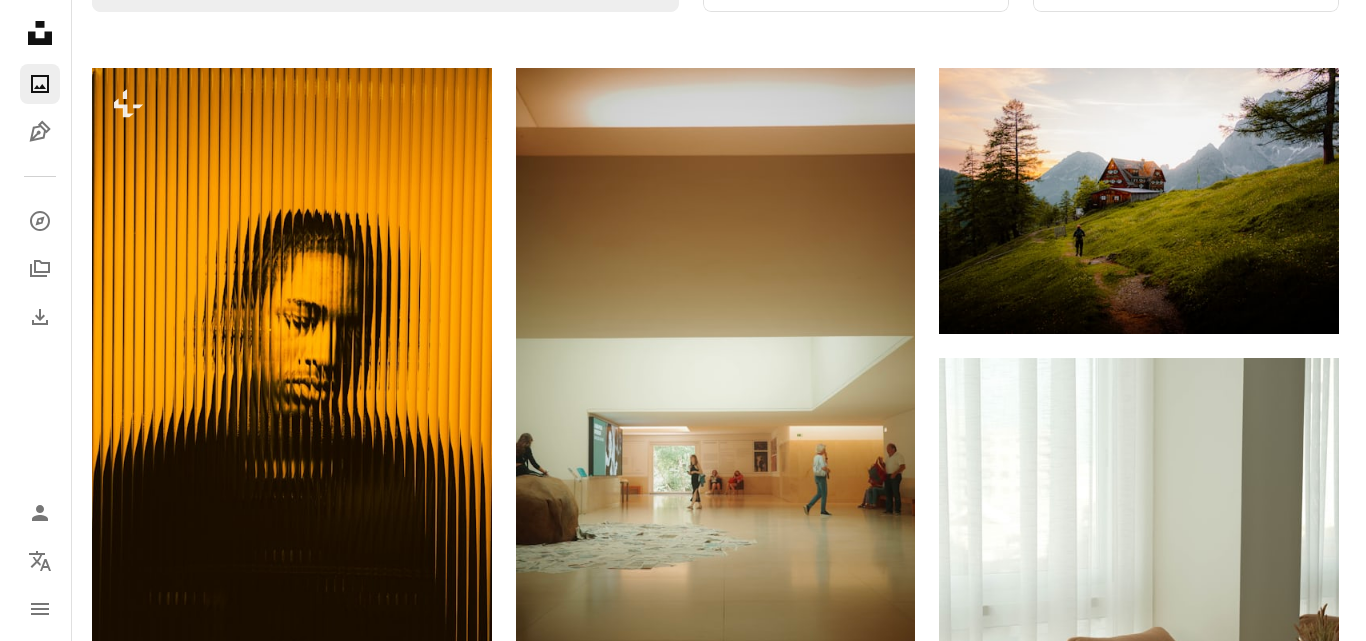 scroll, scrollTop: 561, scrollLeft: 0, axis: vertical 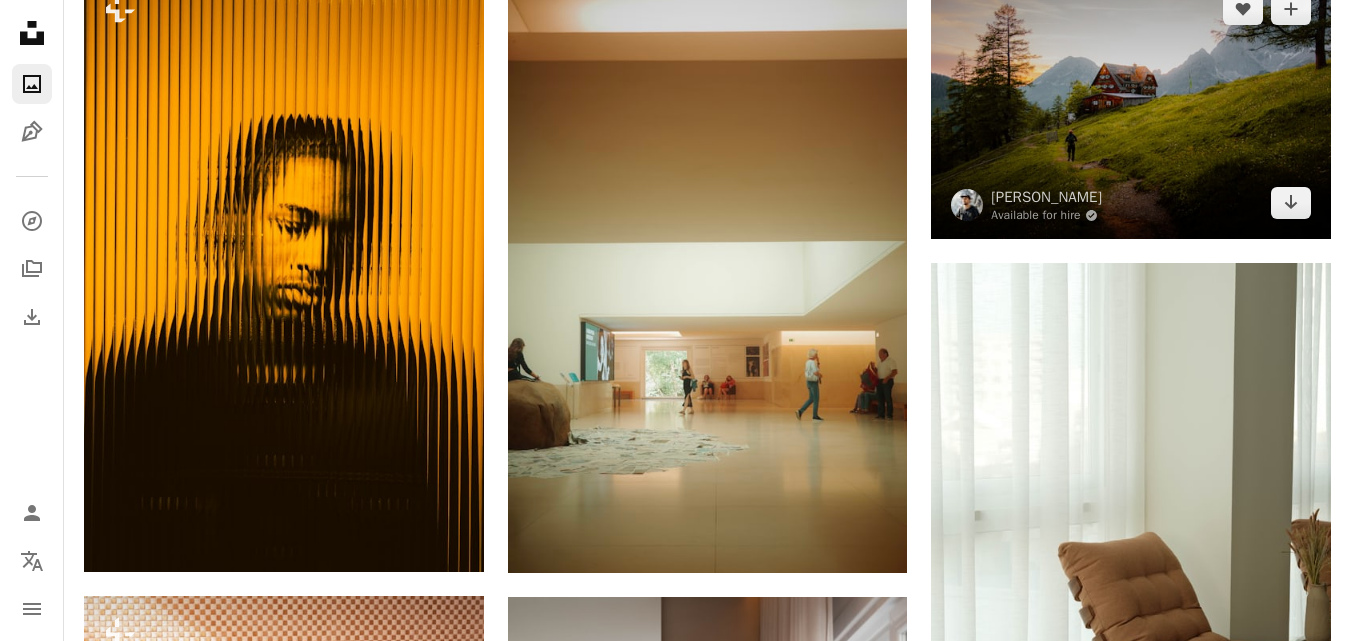 click at bounding box center [1131, 106] 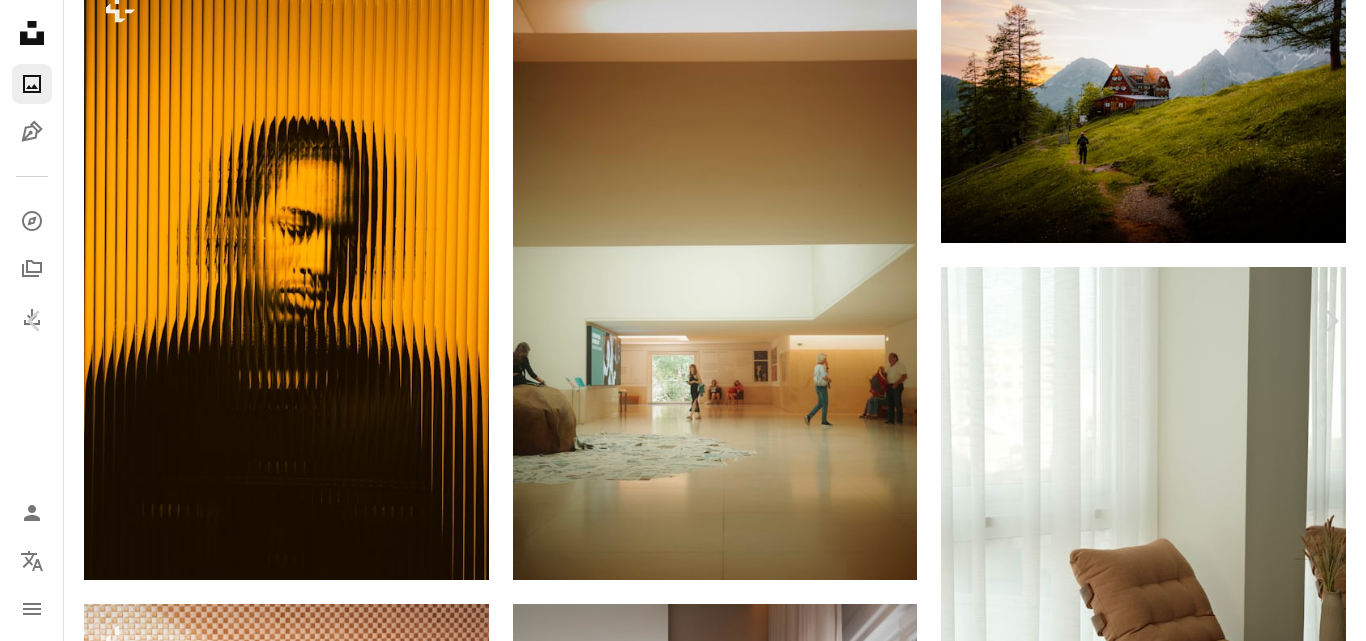 click on "Download free" at bounding box center (1171, 3894) 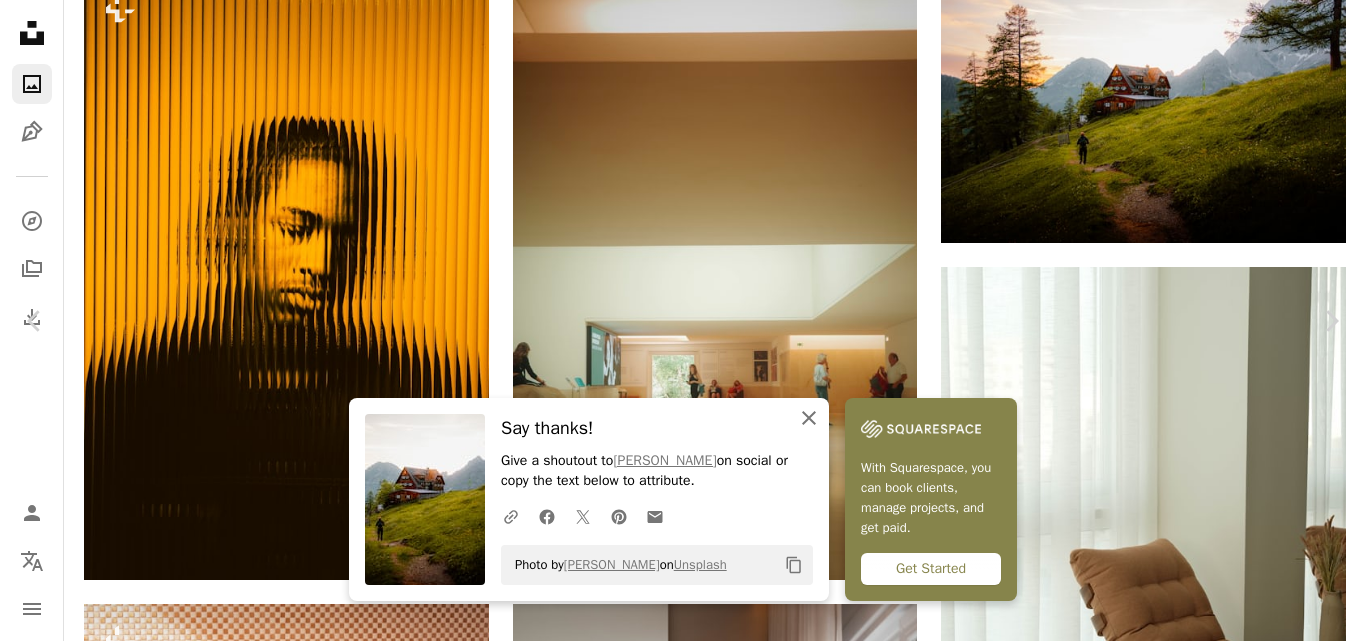 click on "An X shape" 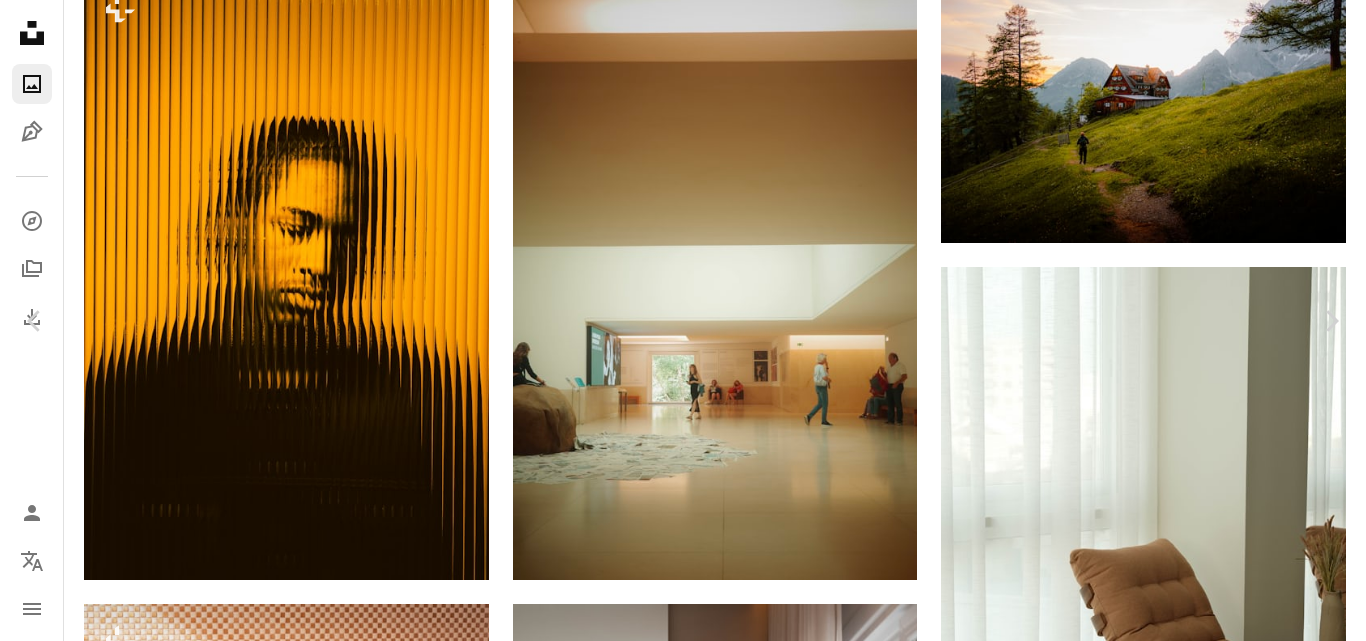 scroll, scrollTop: 2244, scrollLeft: 0, axis: vertical 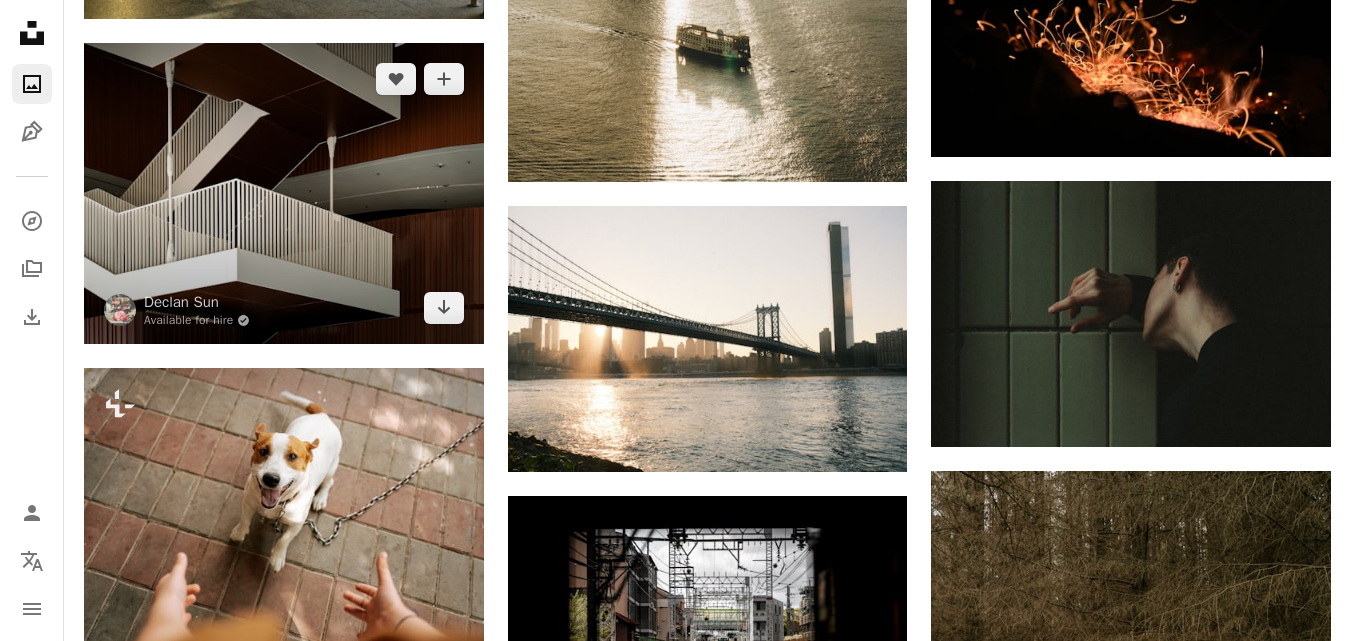 click at bounding box center (284, 193) 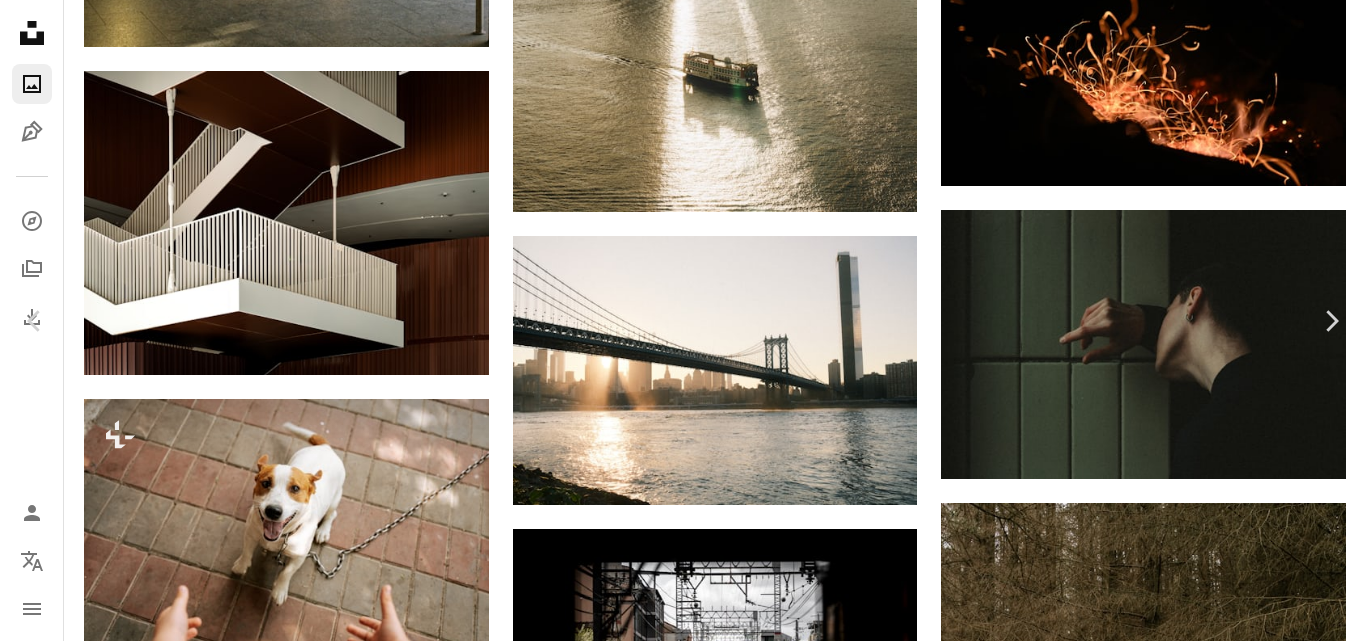 drag, startPoint x: 1168, startPoint y: 61, endPoint x: 1157, endPoint y: 64, distance: 11.401754 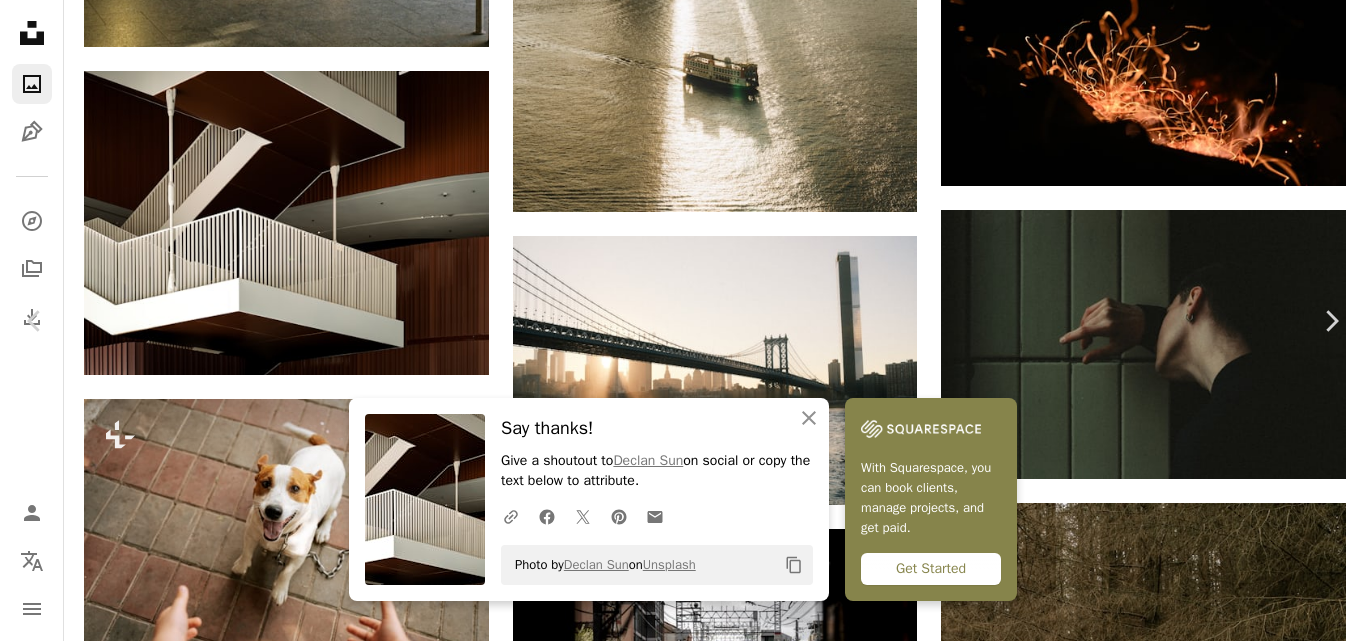 scroll, scrollTop: 1683, scrollLeft: 0, axis: vertical 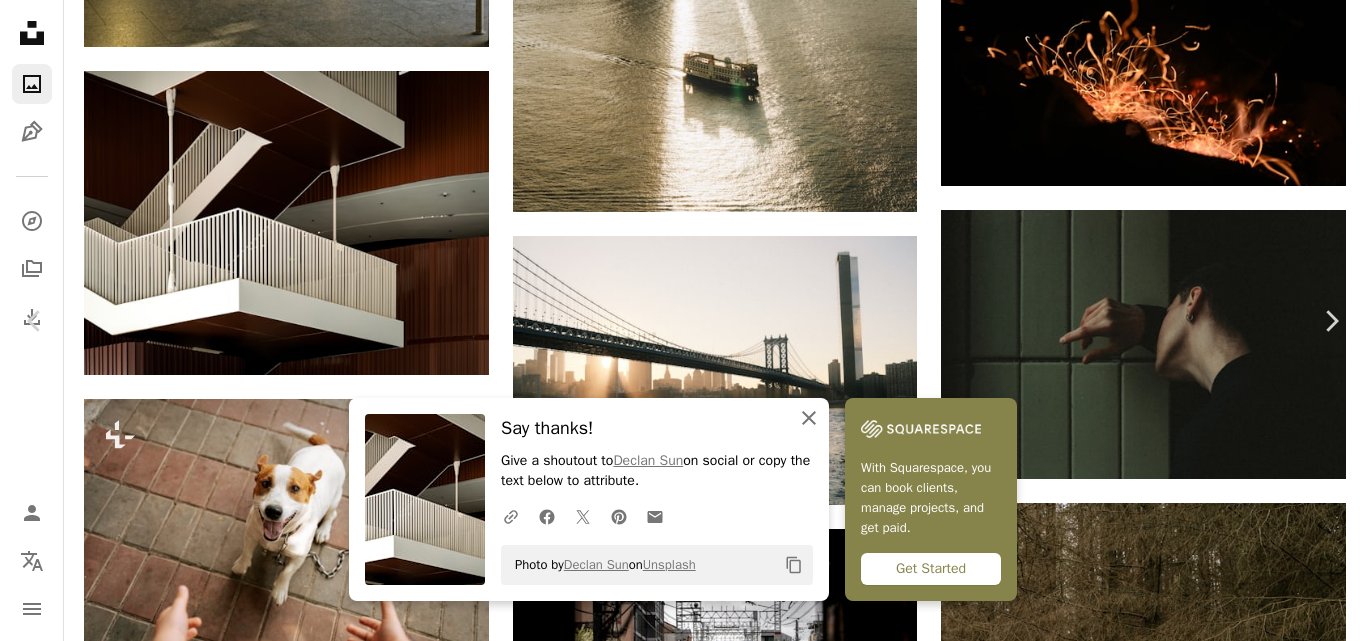click on "An X shape" 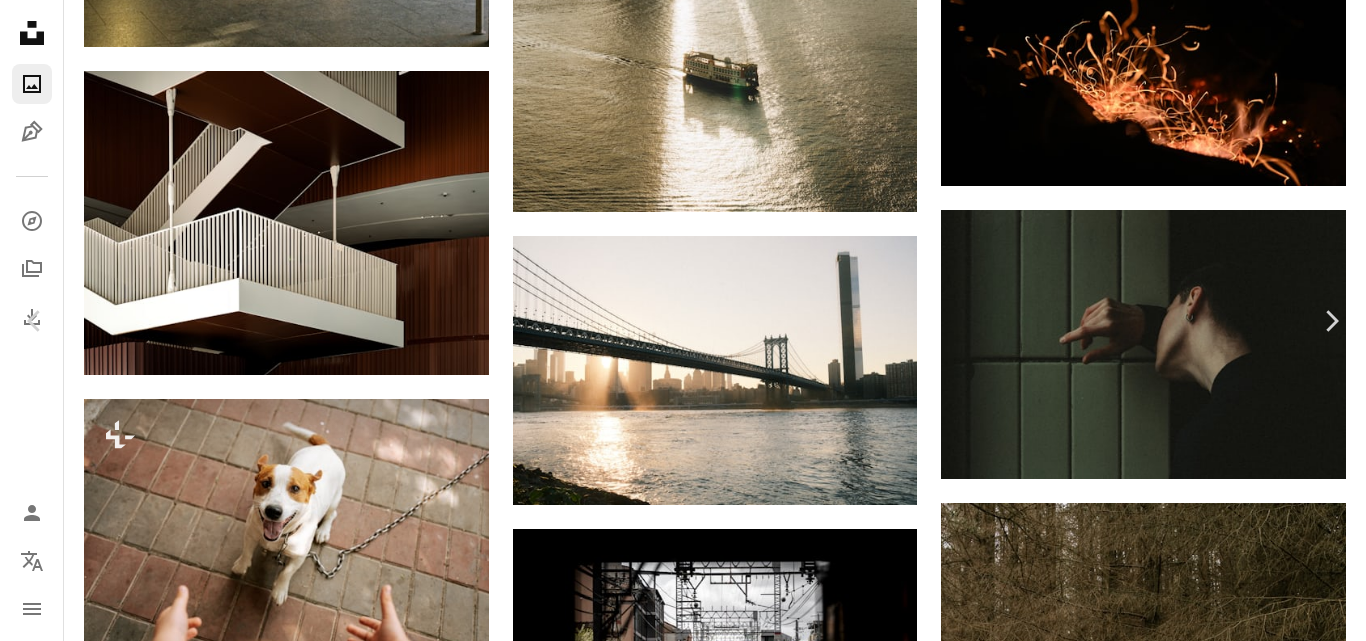 scroll, scrollTop: 4487, scrollLeft: 0, axis: vertical 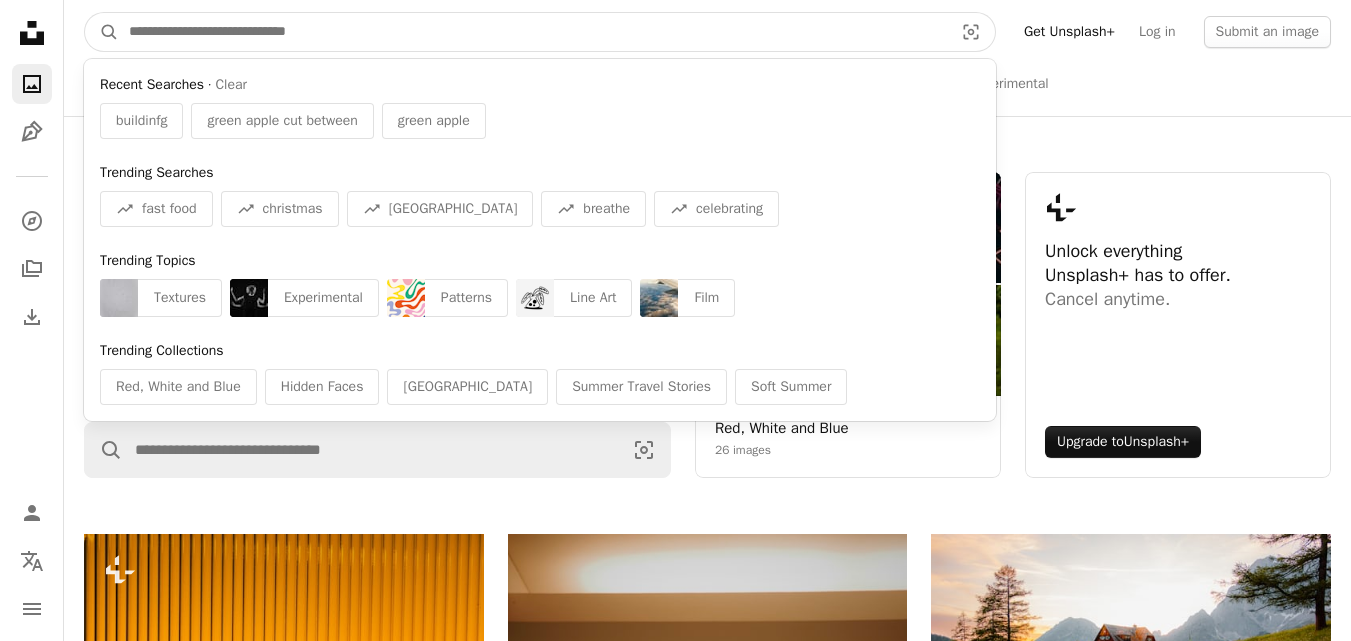 click at bounding box center [533, 32] 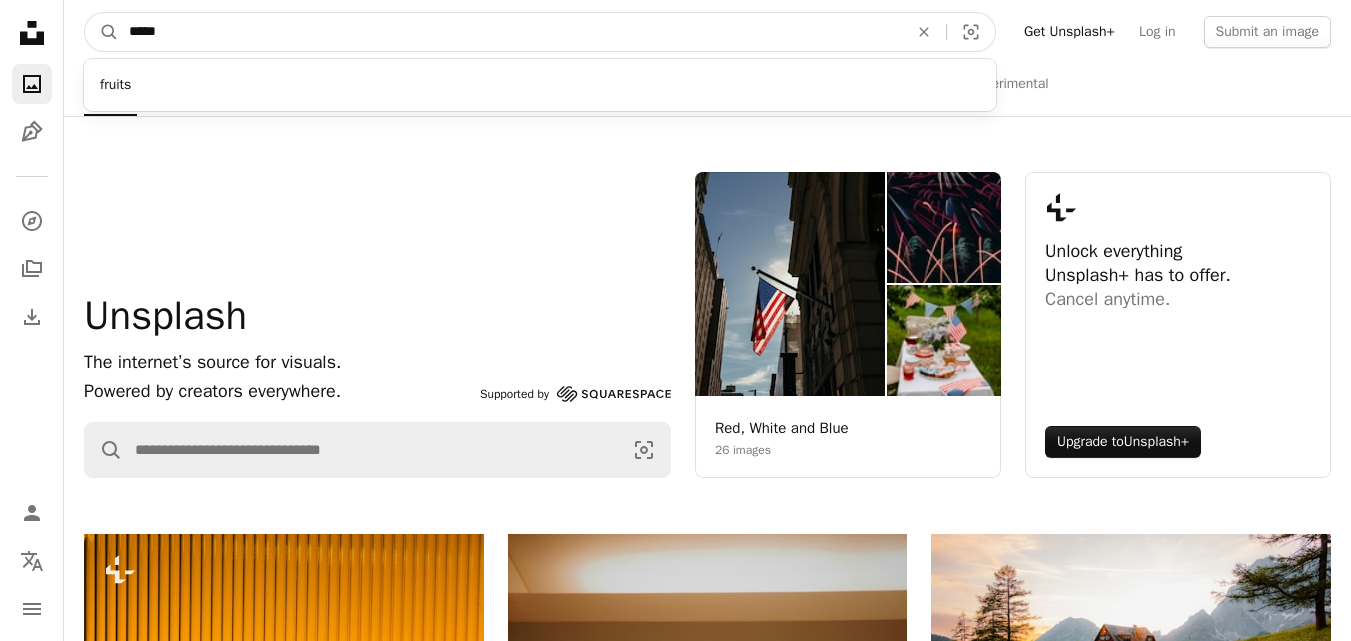 type on "*****" 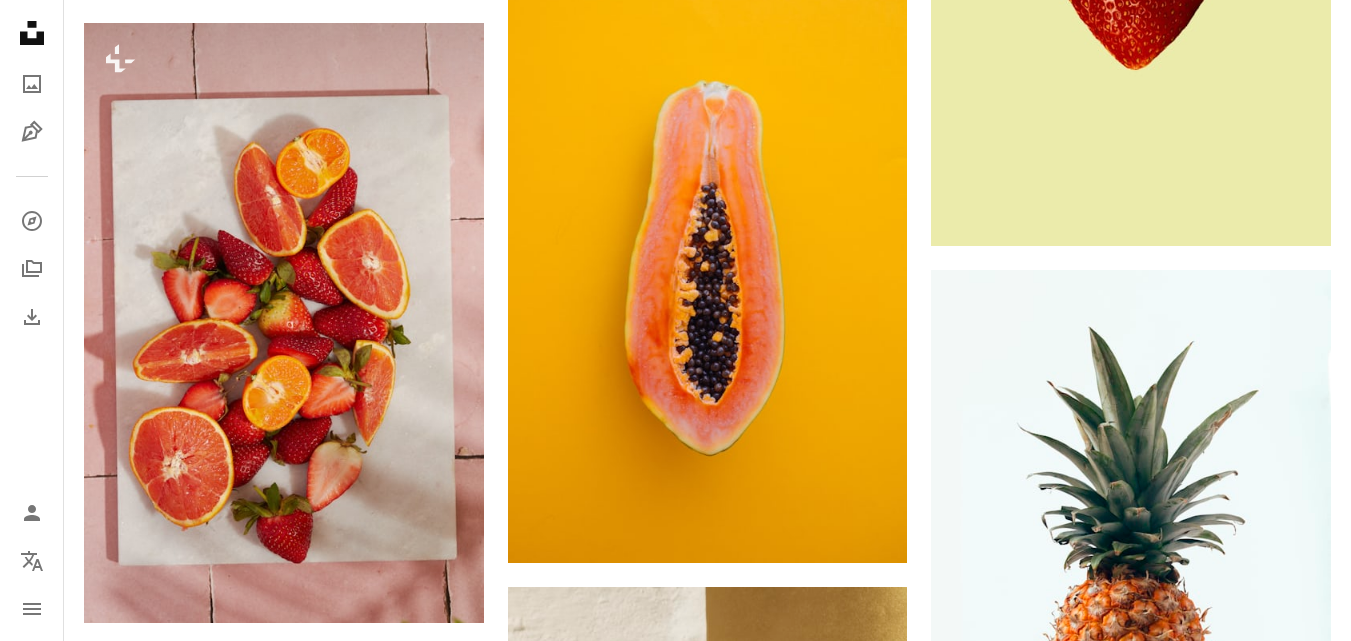 scroll, scrollTop: 2244, scrollLeft: 0, axis: vertical 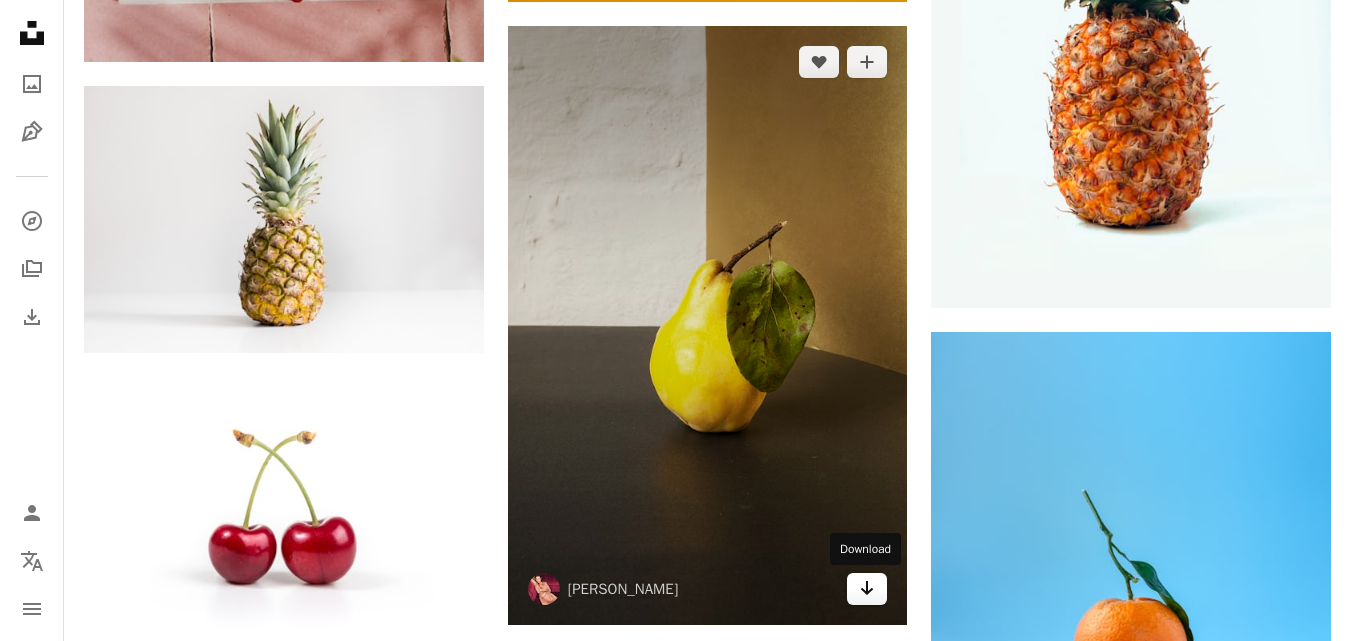 click 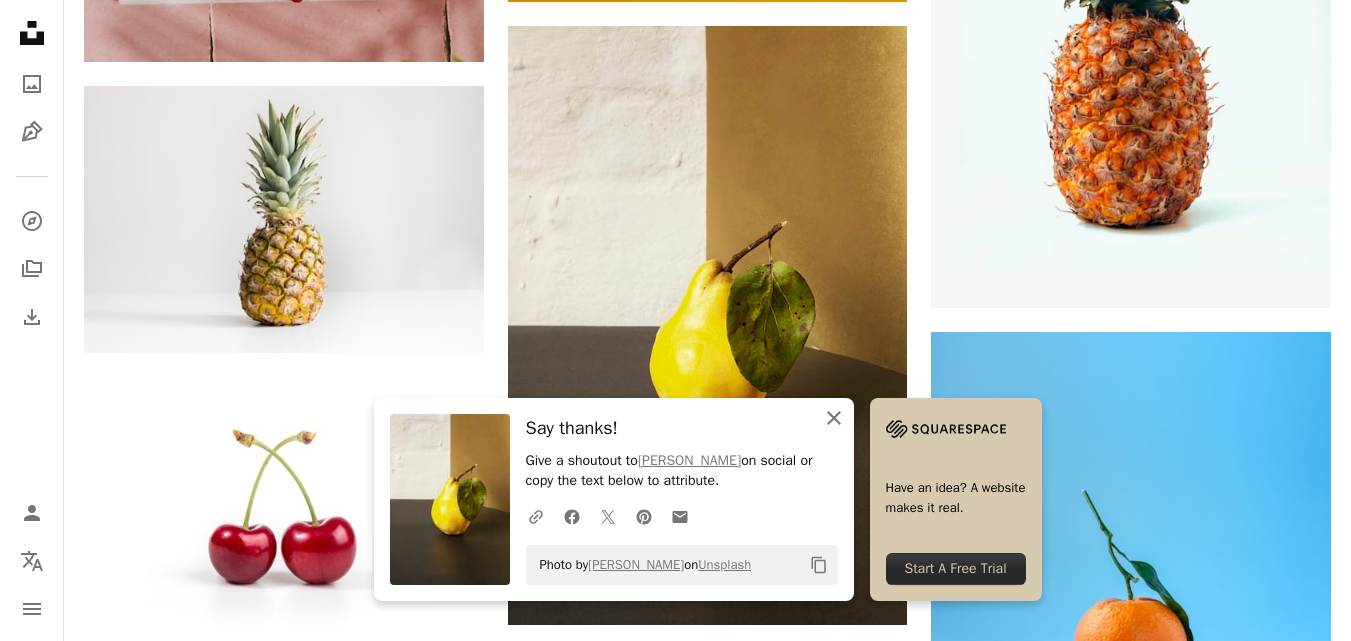 click on "An X shape" 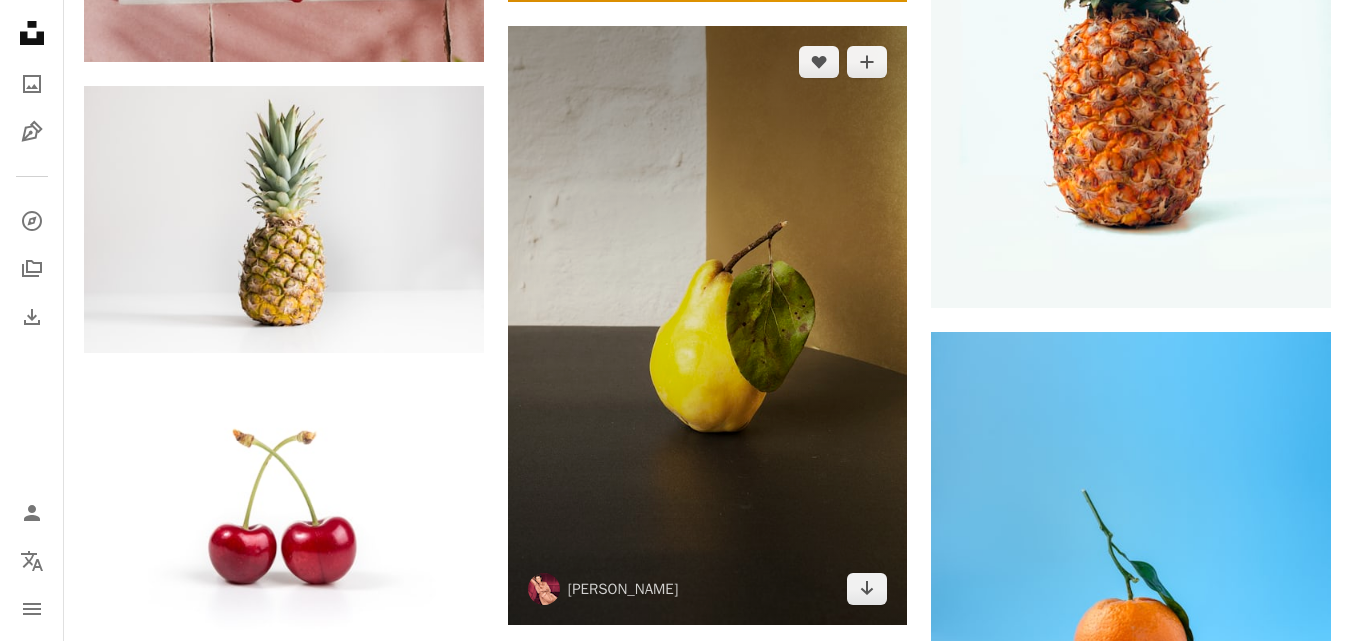 scroll, scrollTop: 2804, scrollLeft: 0, axis: vertical 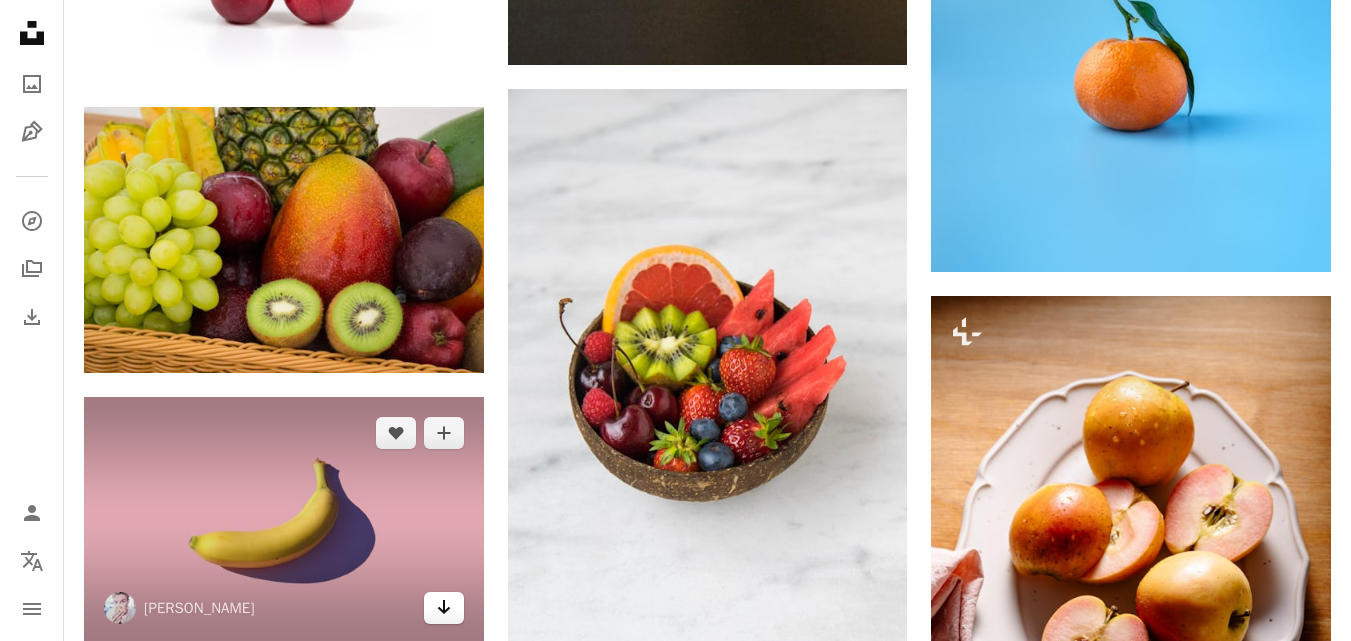 click 